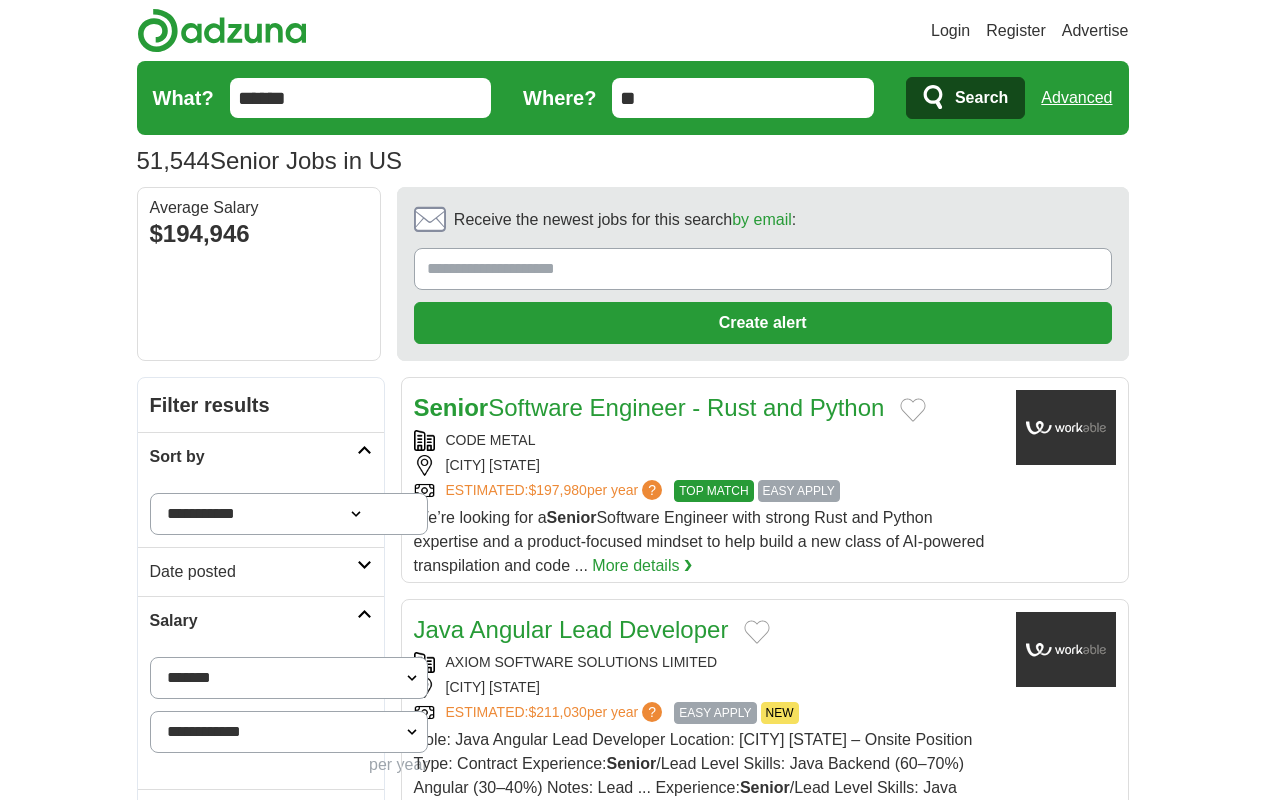 scroll, scrollTop: 0, scrollLeft: 0, axis: both 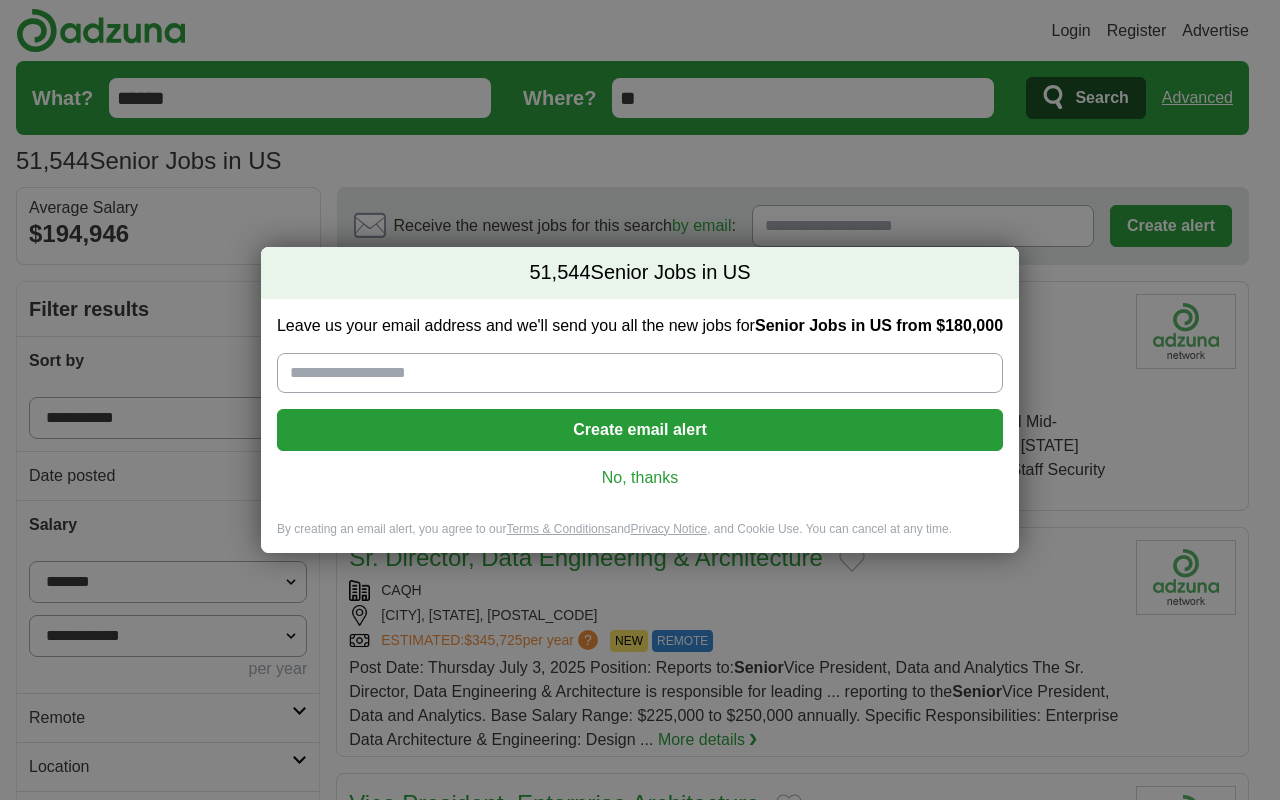 click on "next ❯" at bounding box center (1036, 2986) 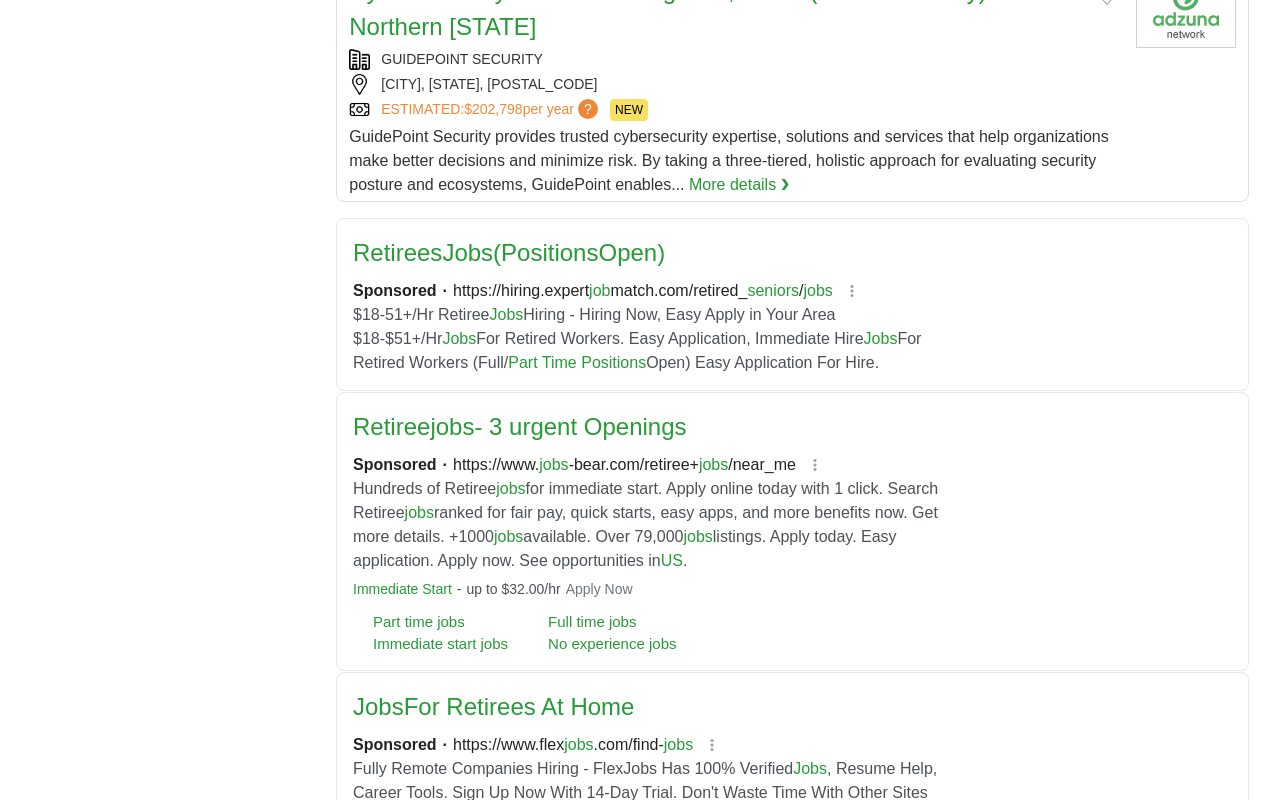 scroll, scrollTop: 0, scrollLeft: 0, axis: both 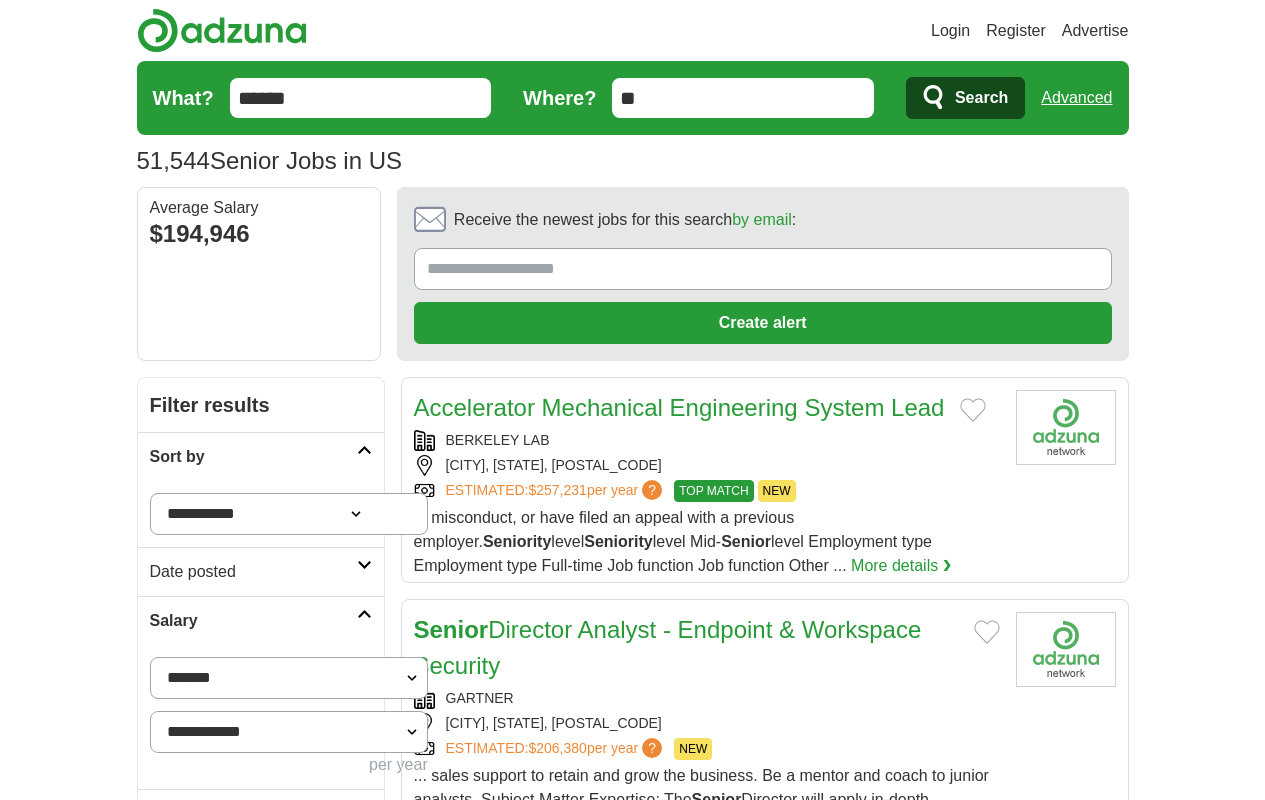 click on "next ❯" at bounding box center [1008, 3324] 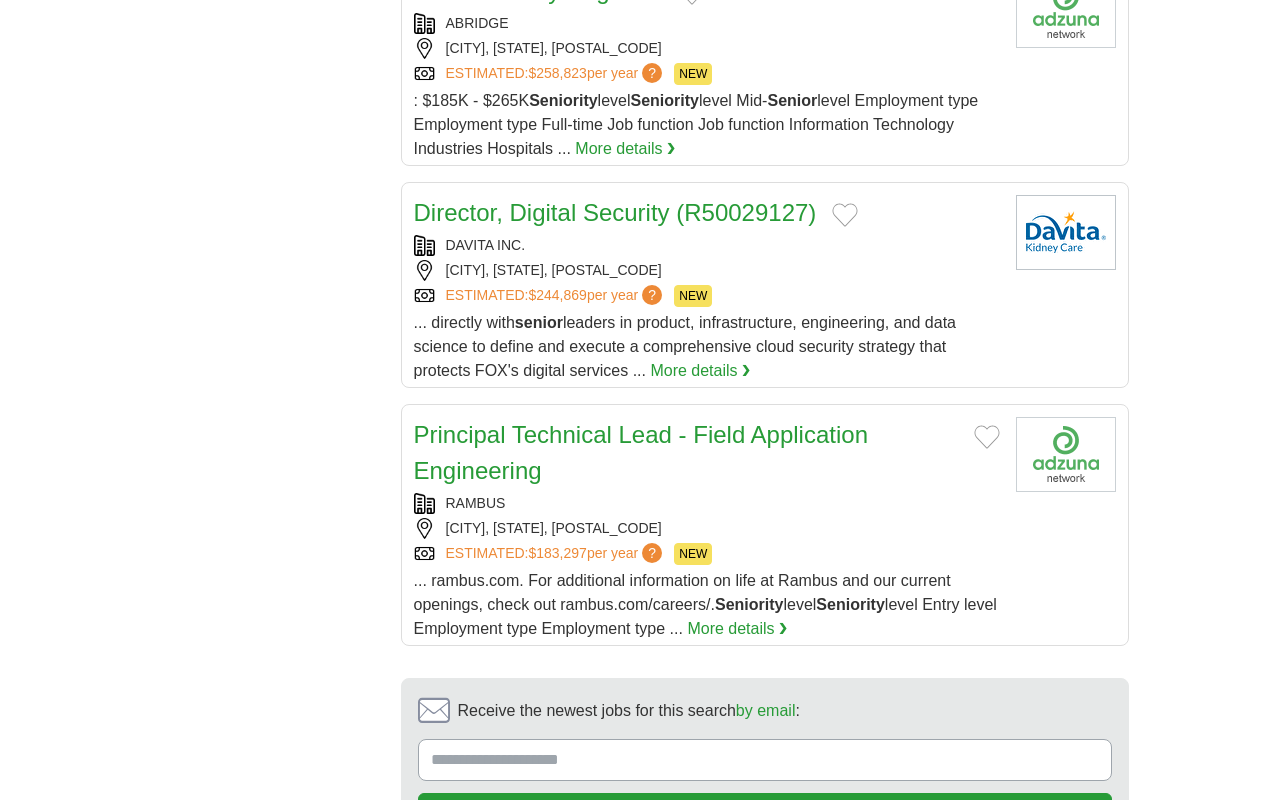 scroll, scrollTop: 0, scrollLeft: 0, axis: both 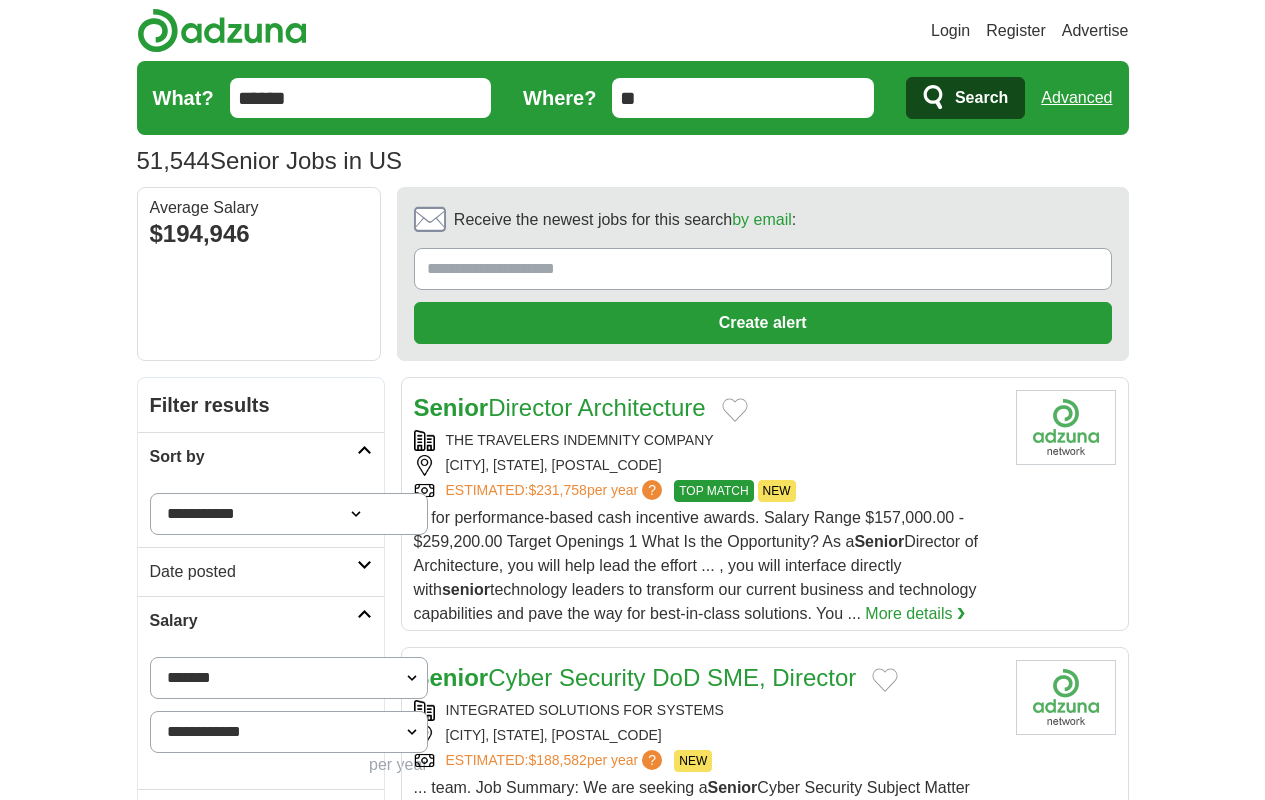 click on "next ❯" at bounding box center (1008, 3444) 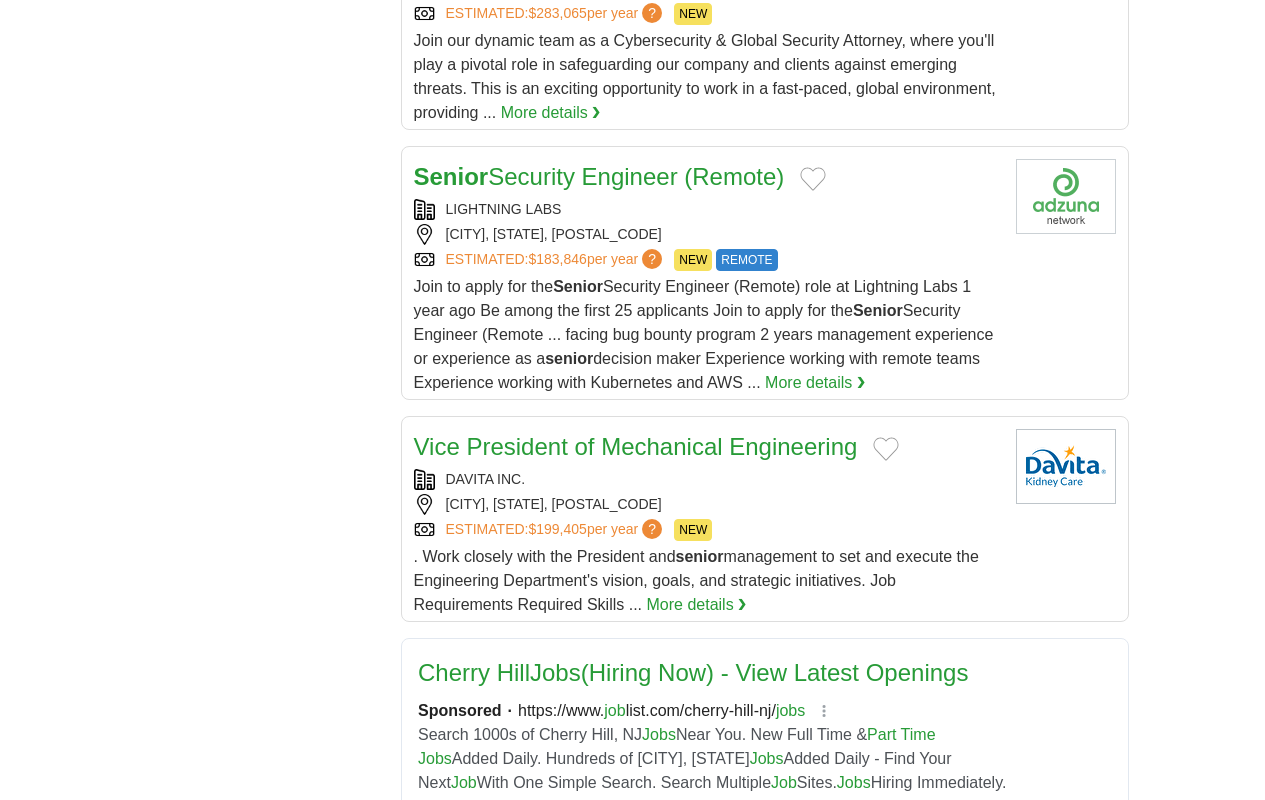 scroll, scrollTop: 0, scrollLeft: 0, axis: both 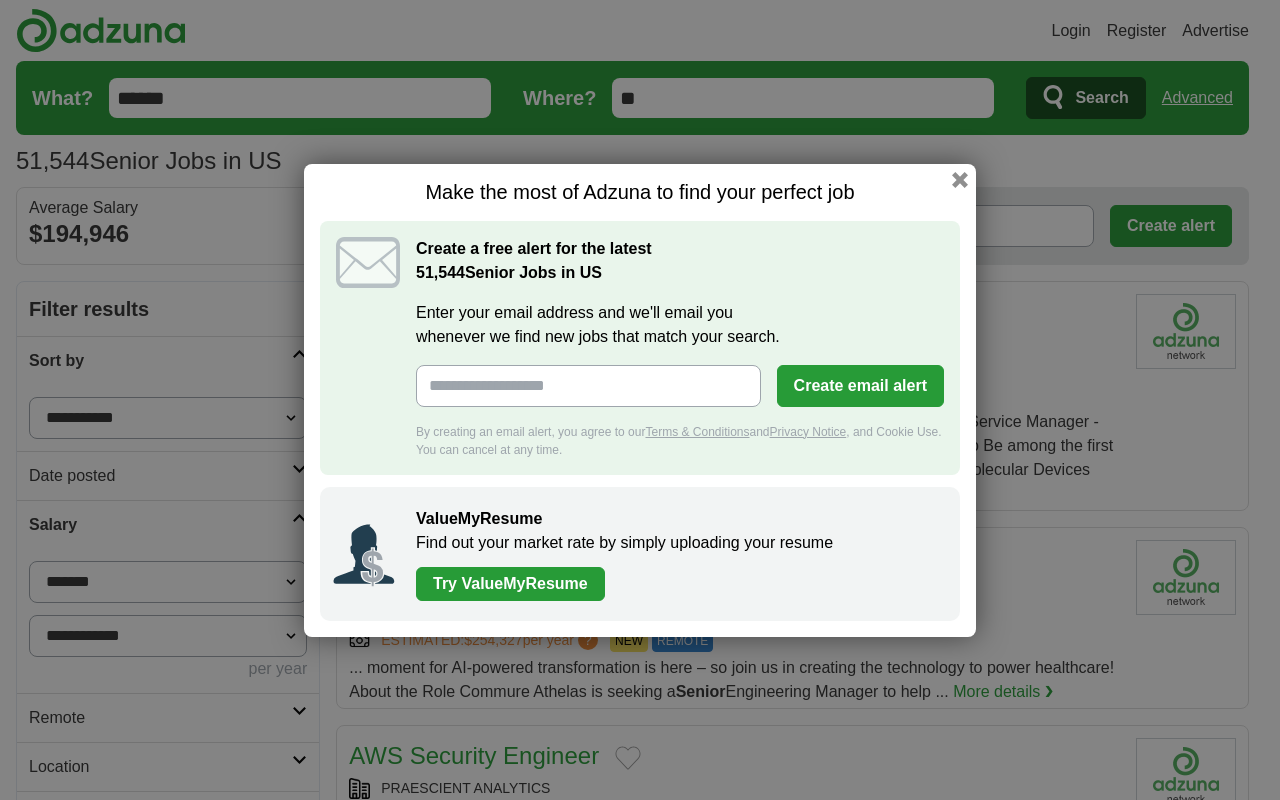 click on "next ❯" at bounding box center (1060, 2866) 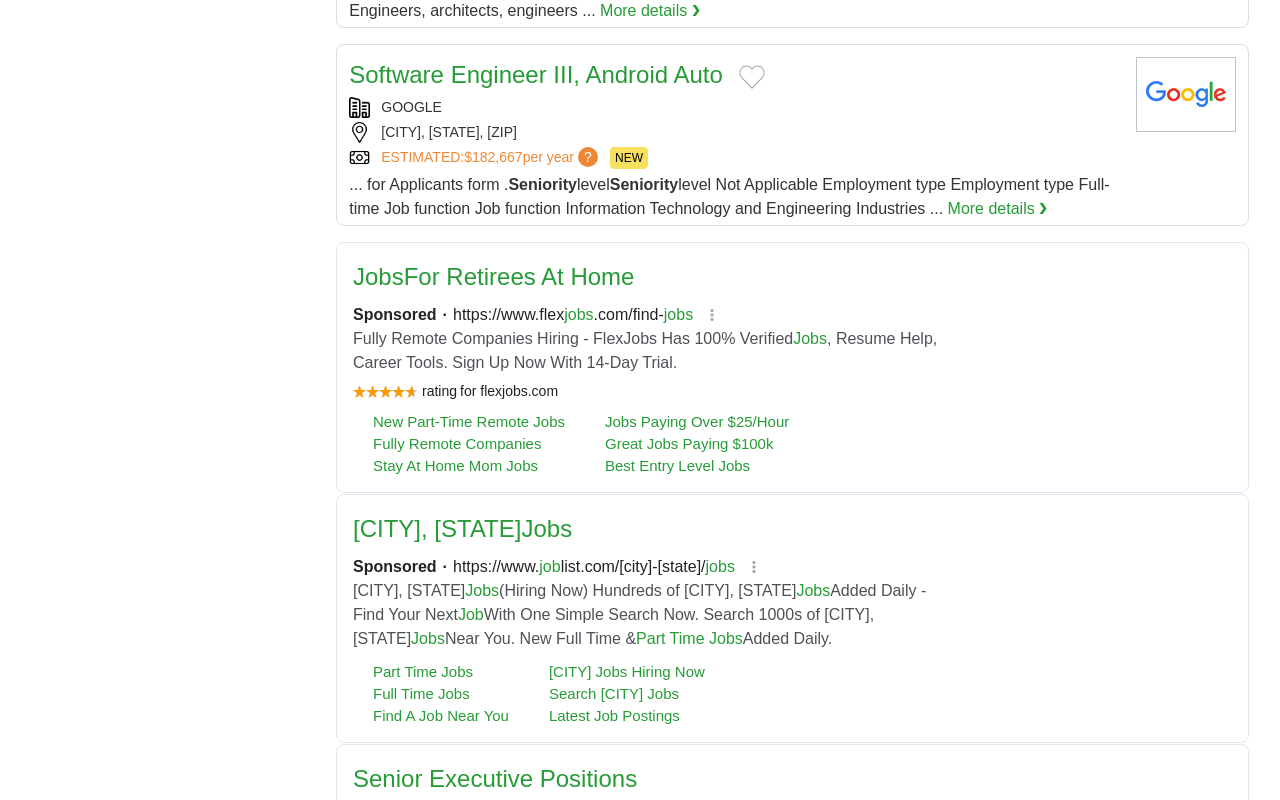 scroll, scrollTop: 0, scrollLeft: 0, axis: both 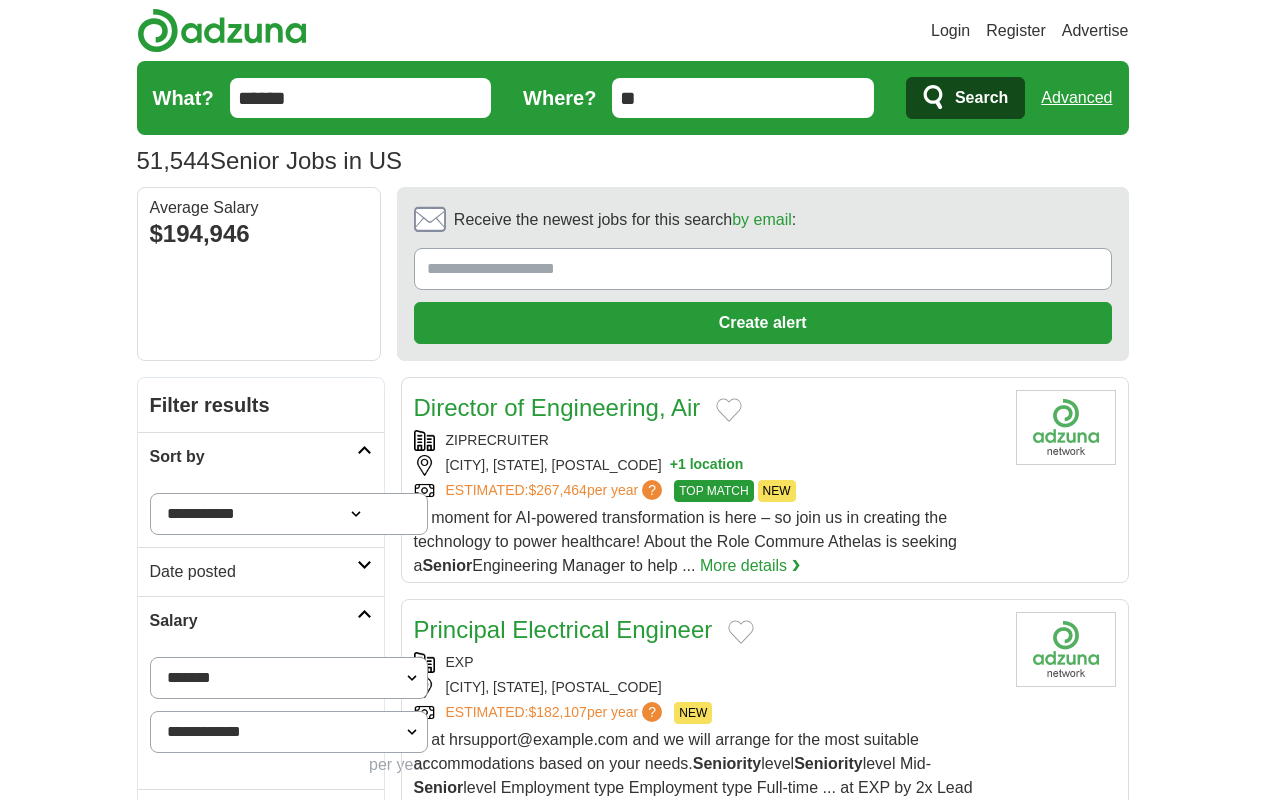 click on "next ❯" at bounding box center [1055, 3372] 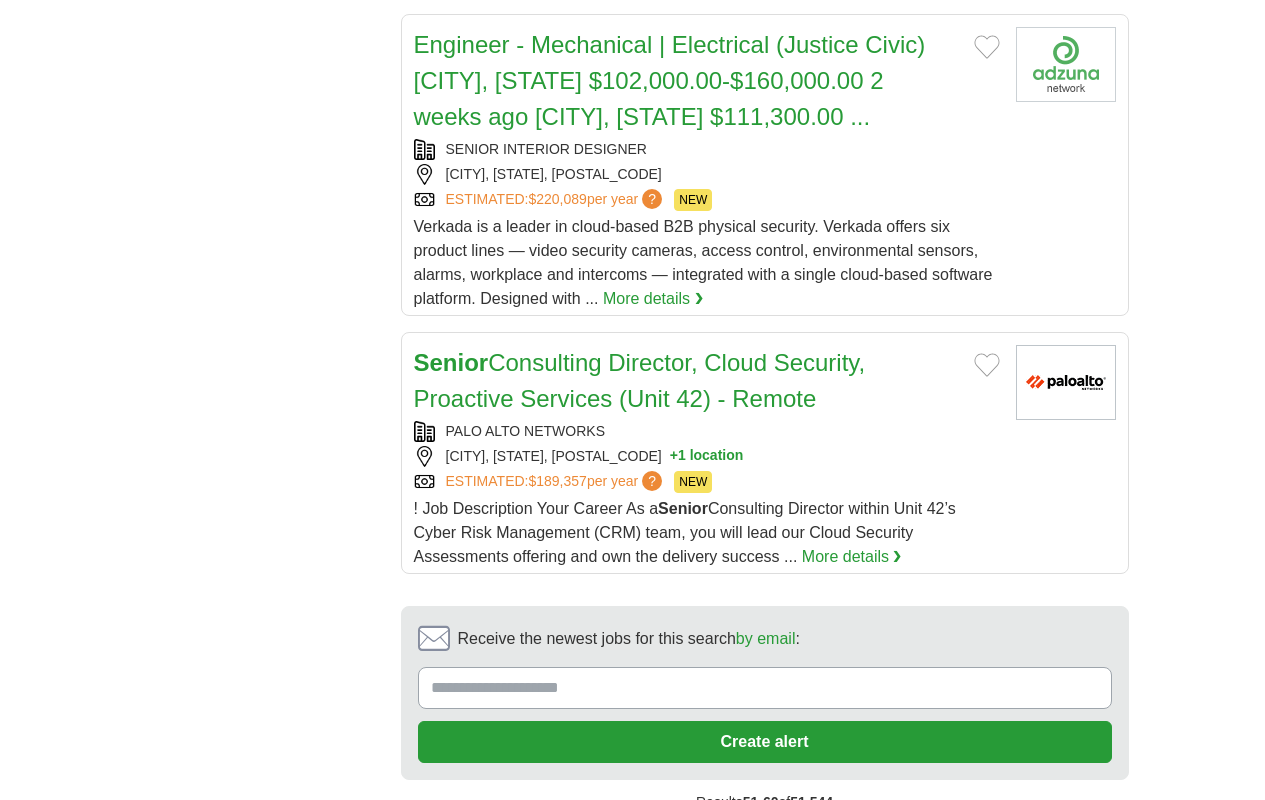 scroll, scrollTop: 0, scrollLeft: 0, axis: both 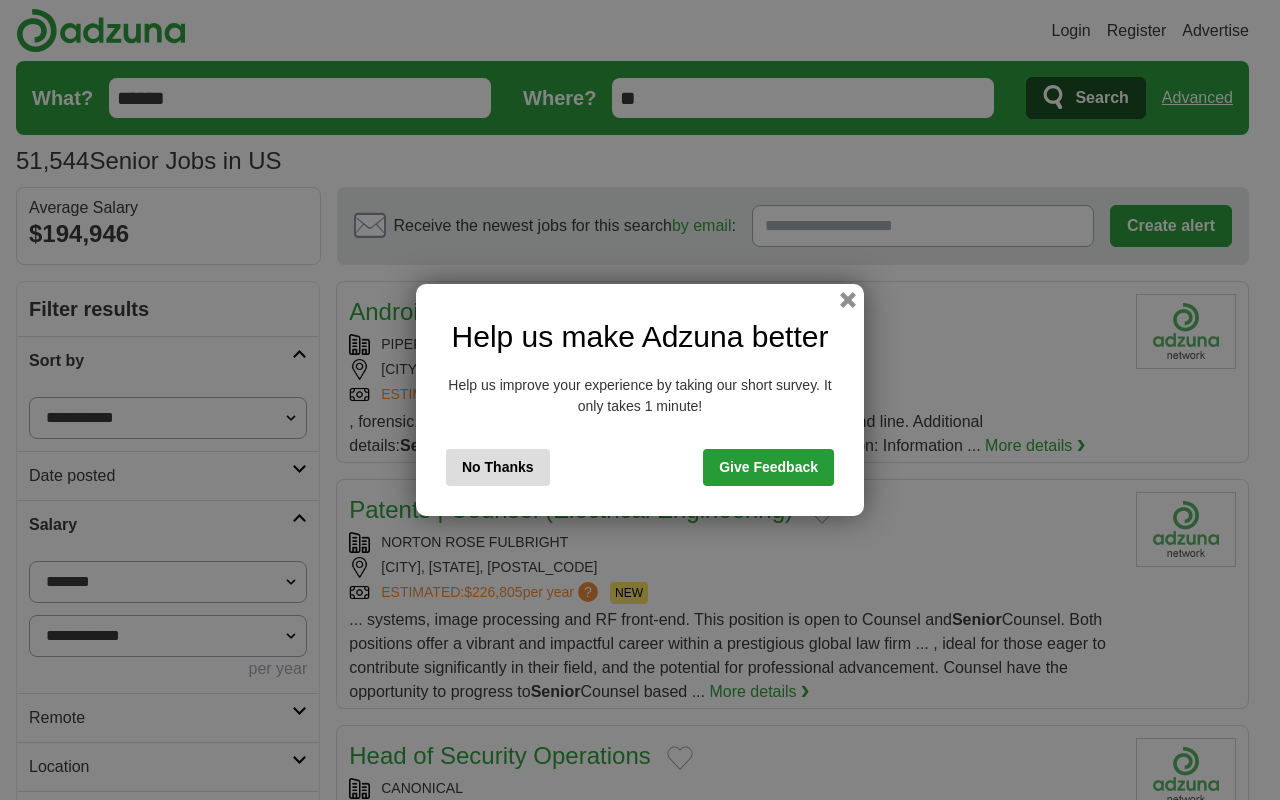 click on "next ❯" at bounding box center (1088, 2938) 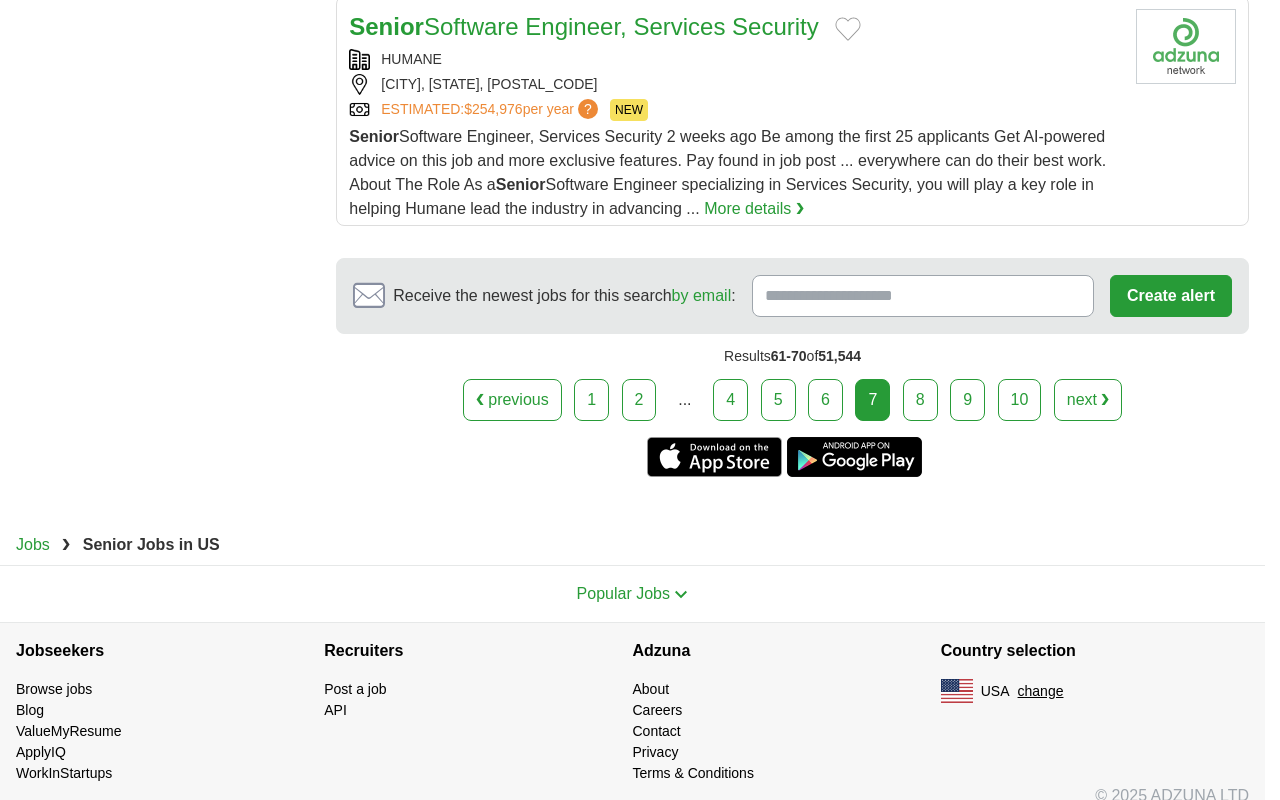 scroll, scrollTop: 0, scrollLeft: 0, axis: both 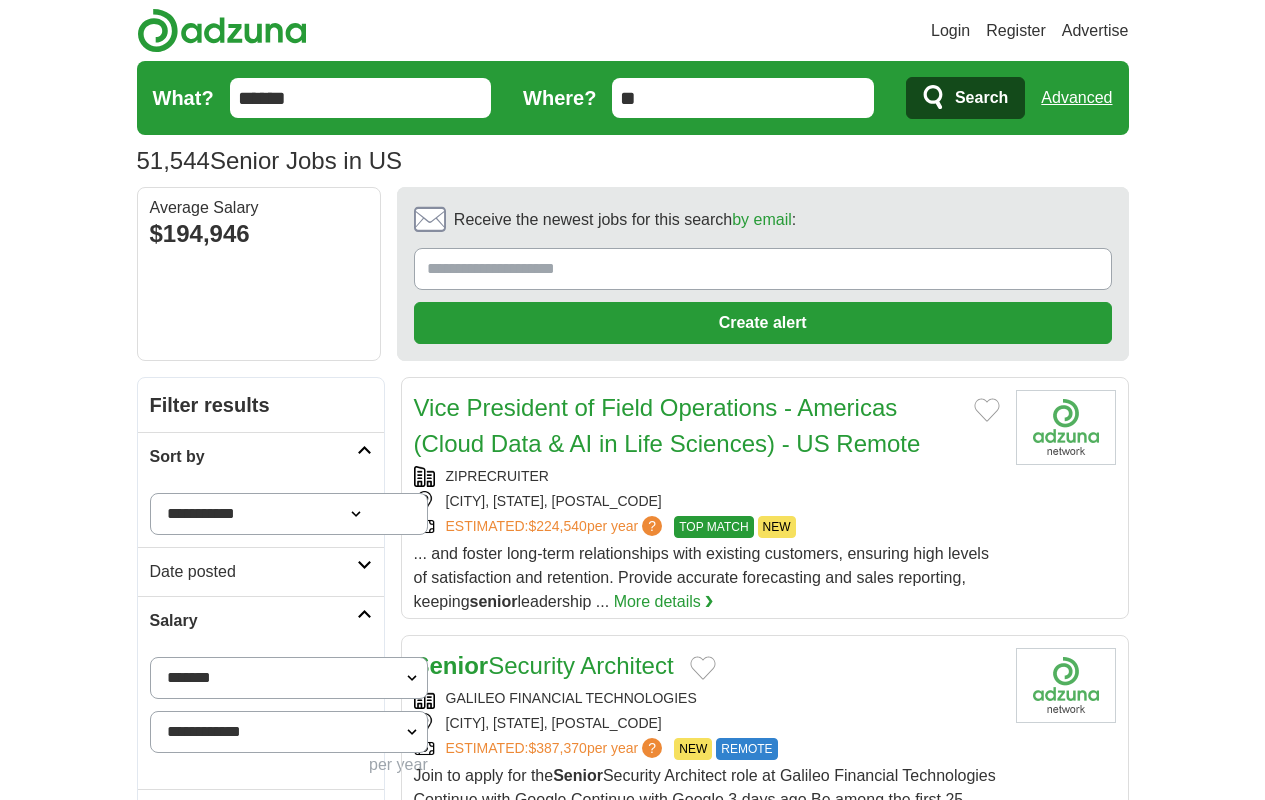 click on "next ❯" at bounding box center [1064, 3300] 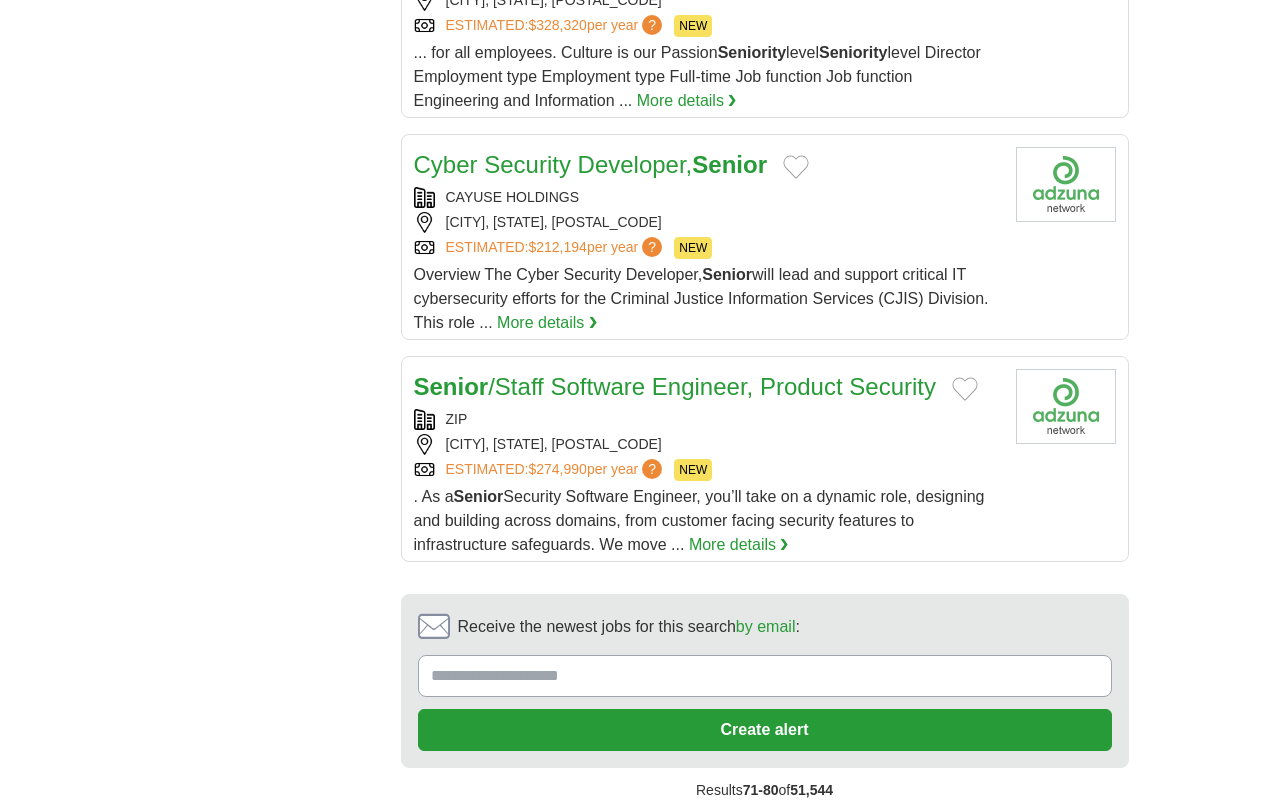 scroll, scrollTop: 0, scrollLeft: 0, axis: both 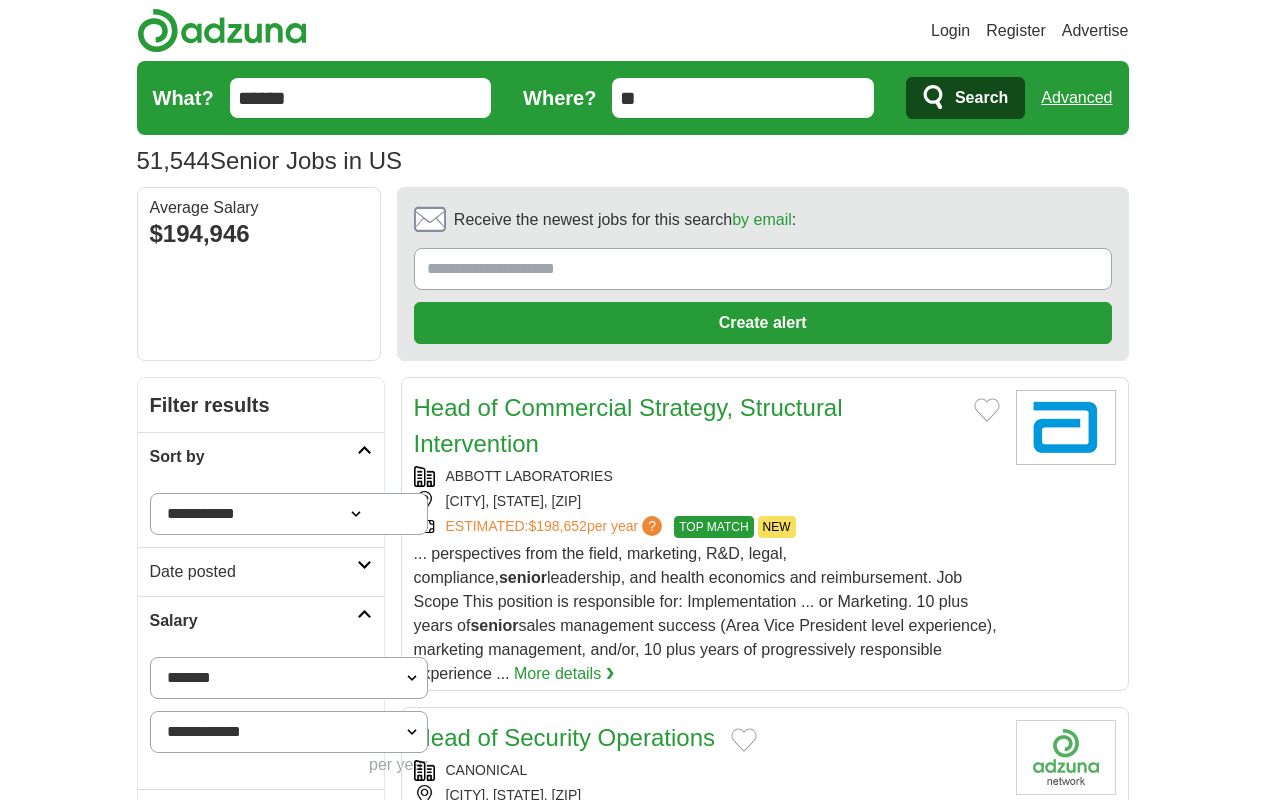click on "next ❯" at bounding box center [1069, 3480] 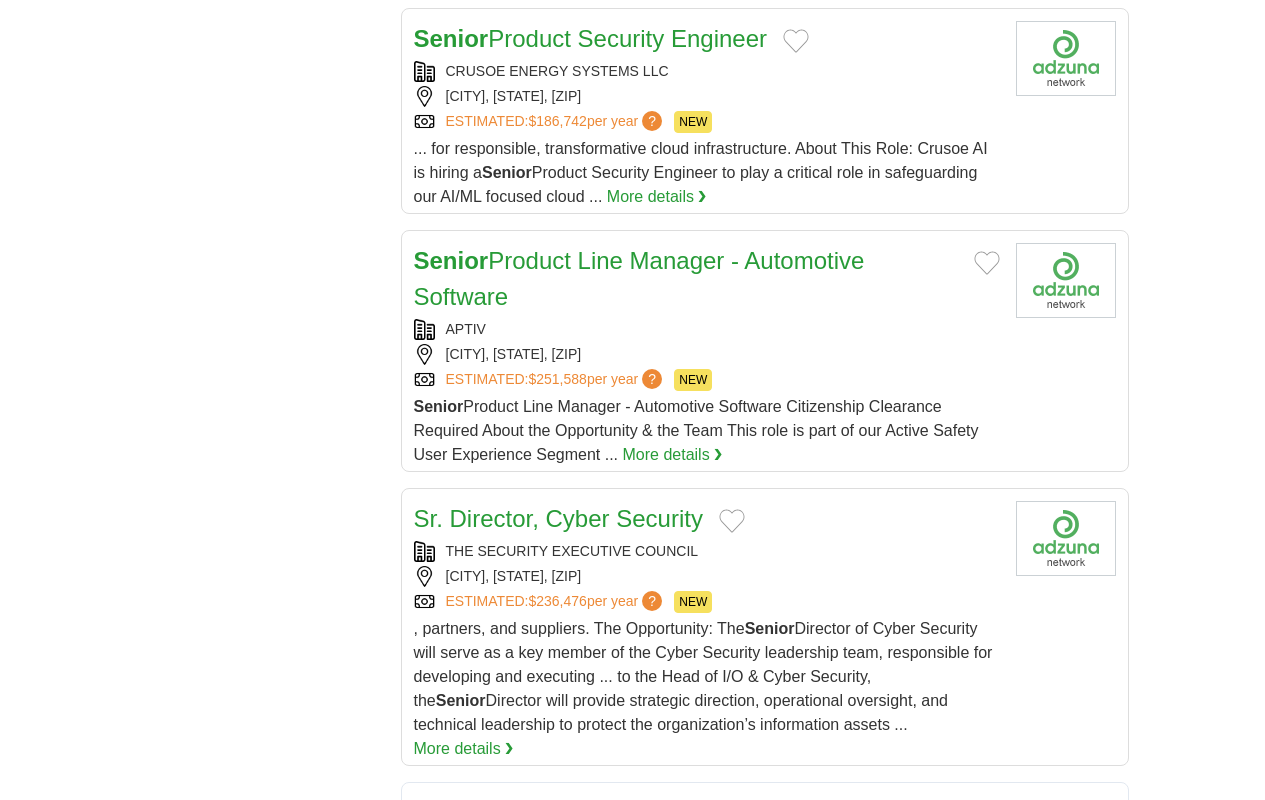 scroll, scrollTop: 0, scrollLeft: 0, axis: both 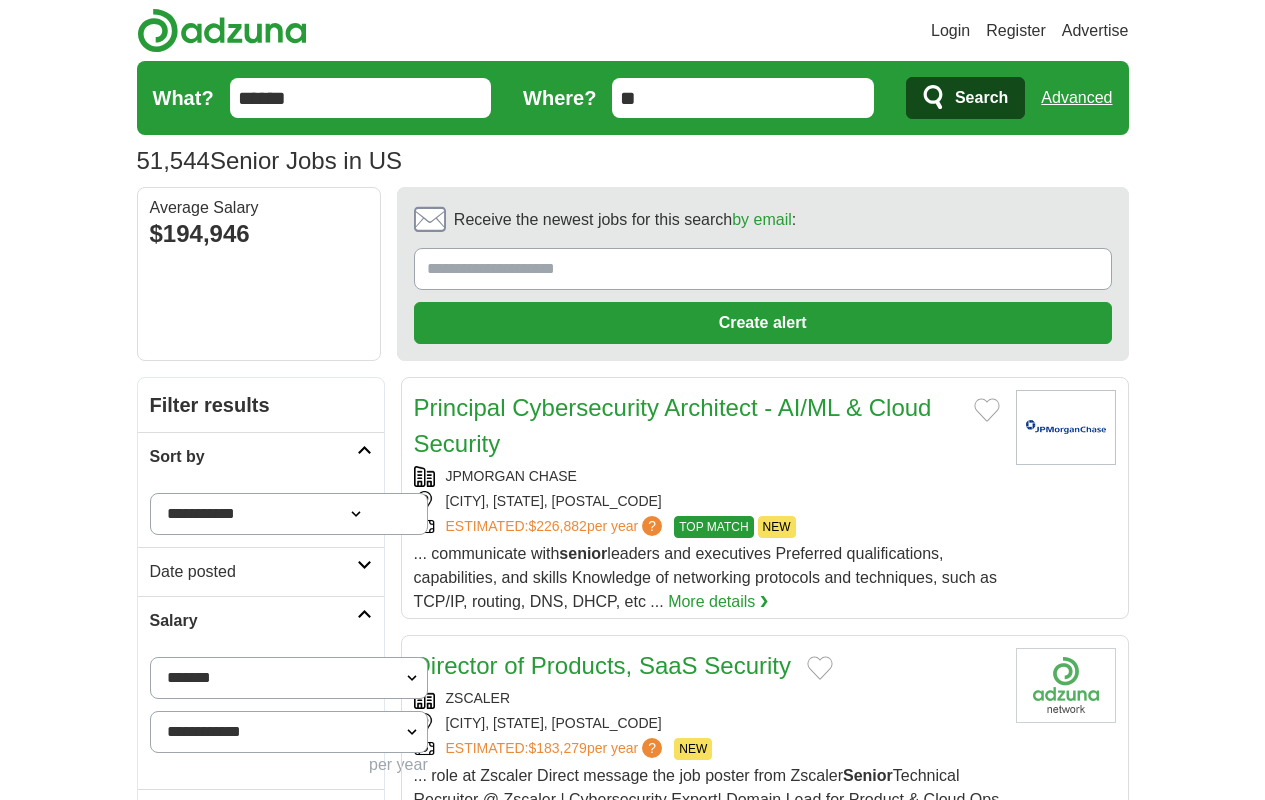click on "next ❯" at bounding box center (1073, 3312) 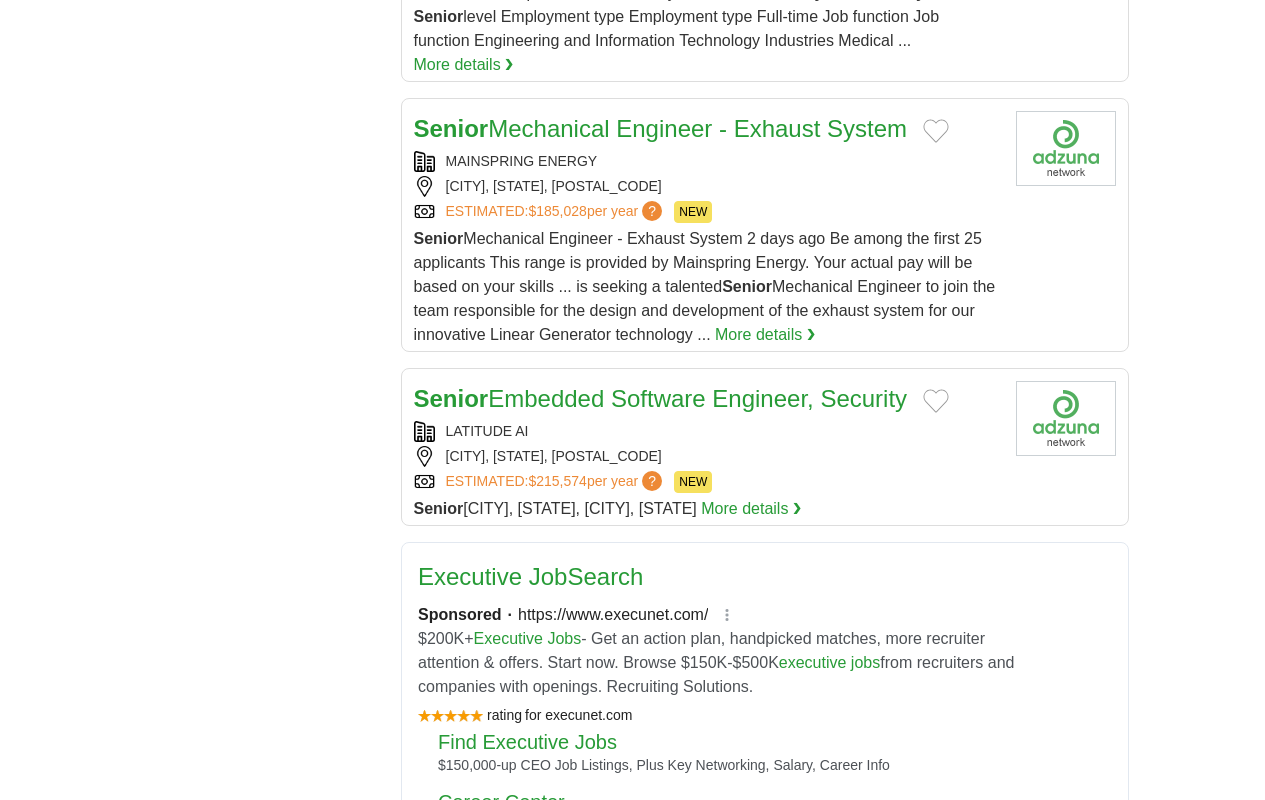 scroll, scrollTop: 0, scrollLeft: 0, axis: both 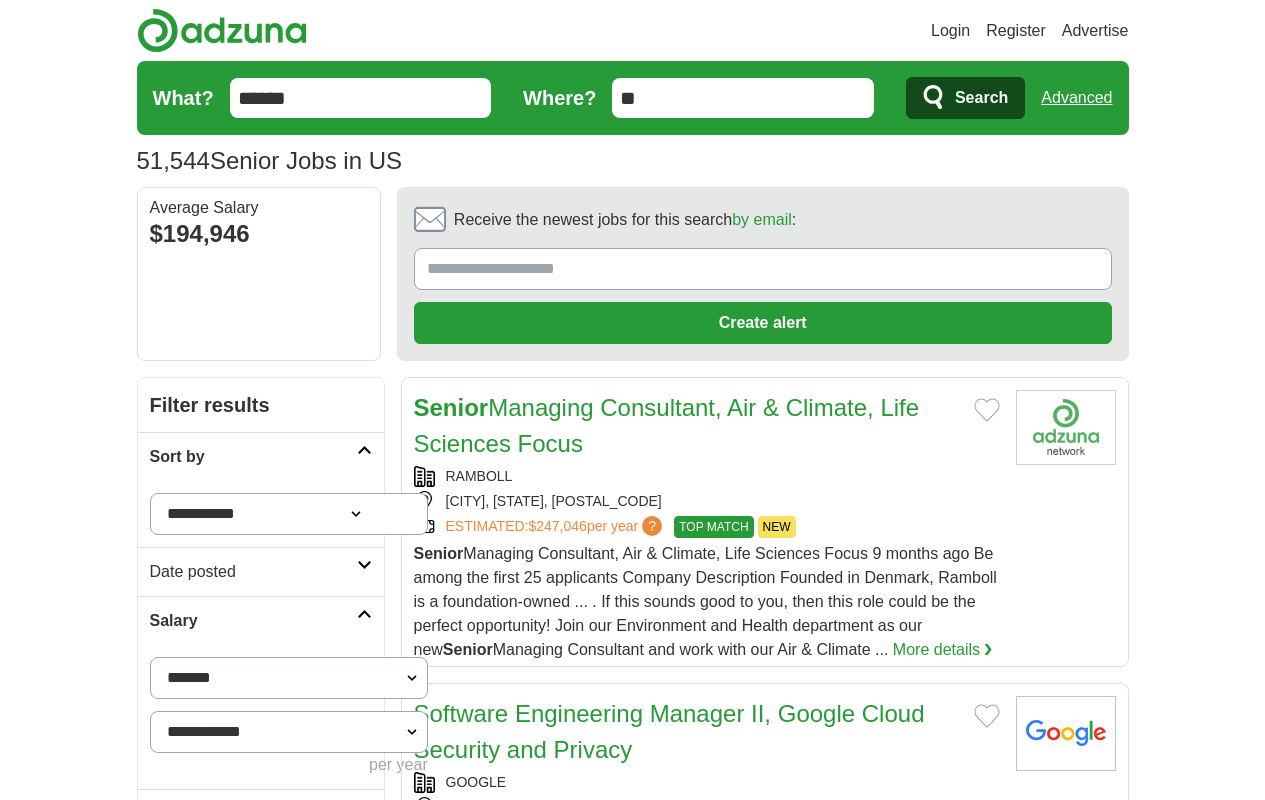 click on "next ❯" at bounding box center [1077, 3420] 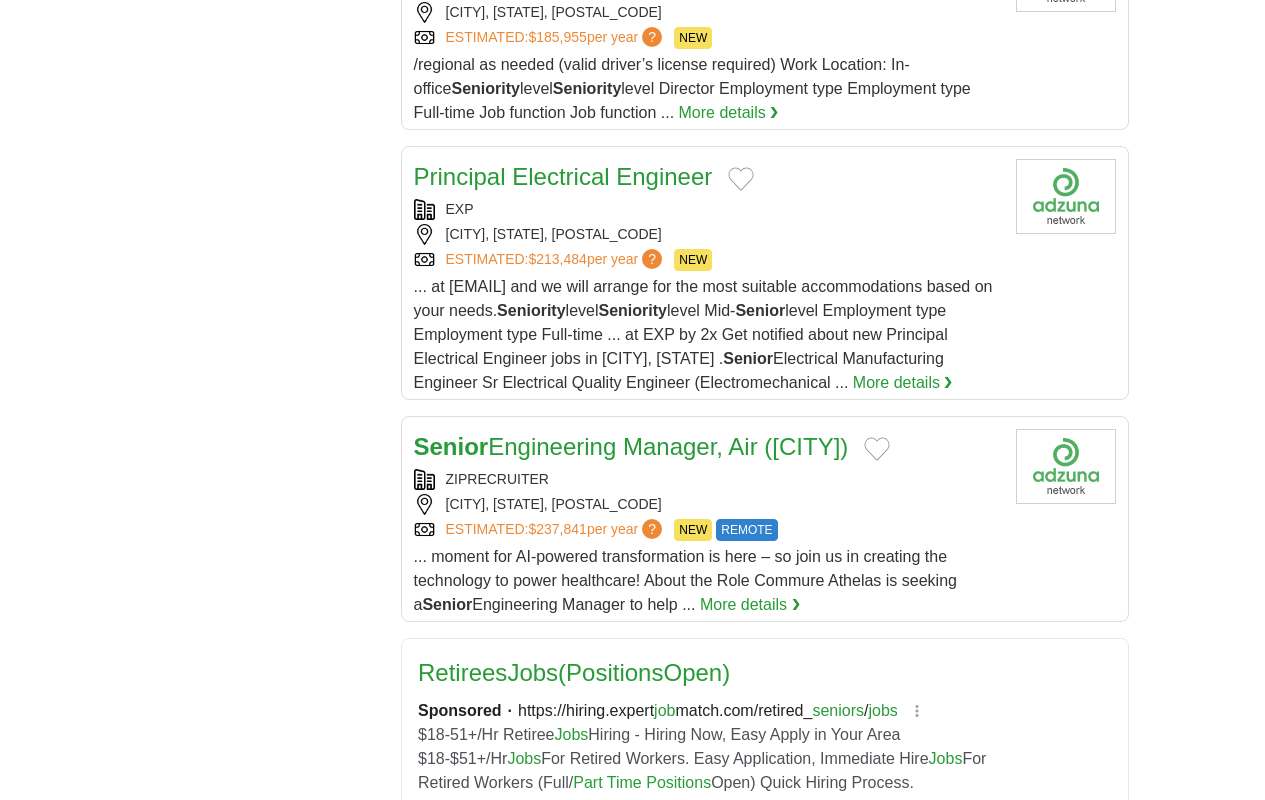 scroll, scrollTop: 0, scrollLeft: 0, axis: both 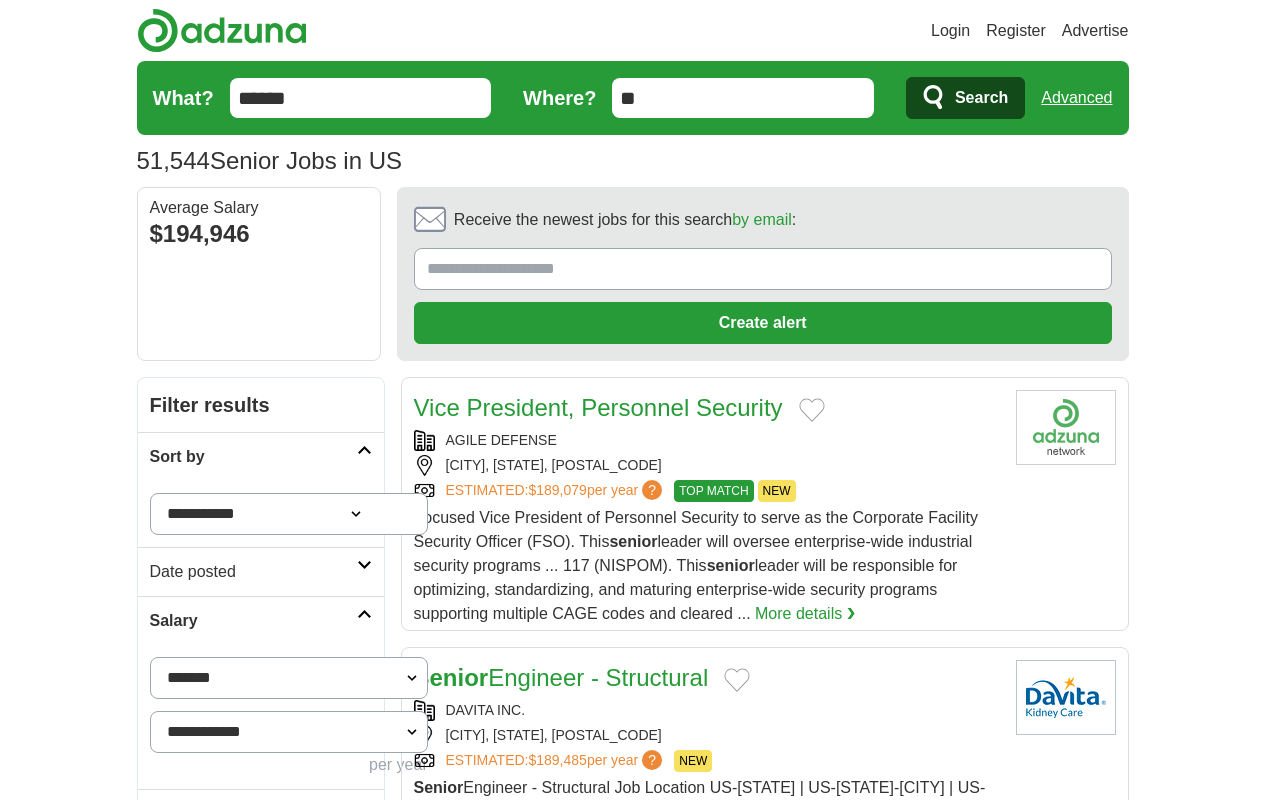 click on "next ❯" at bounding box center (766, 3426) 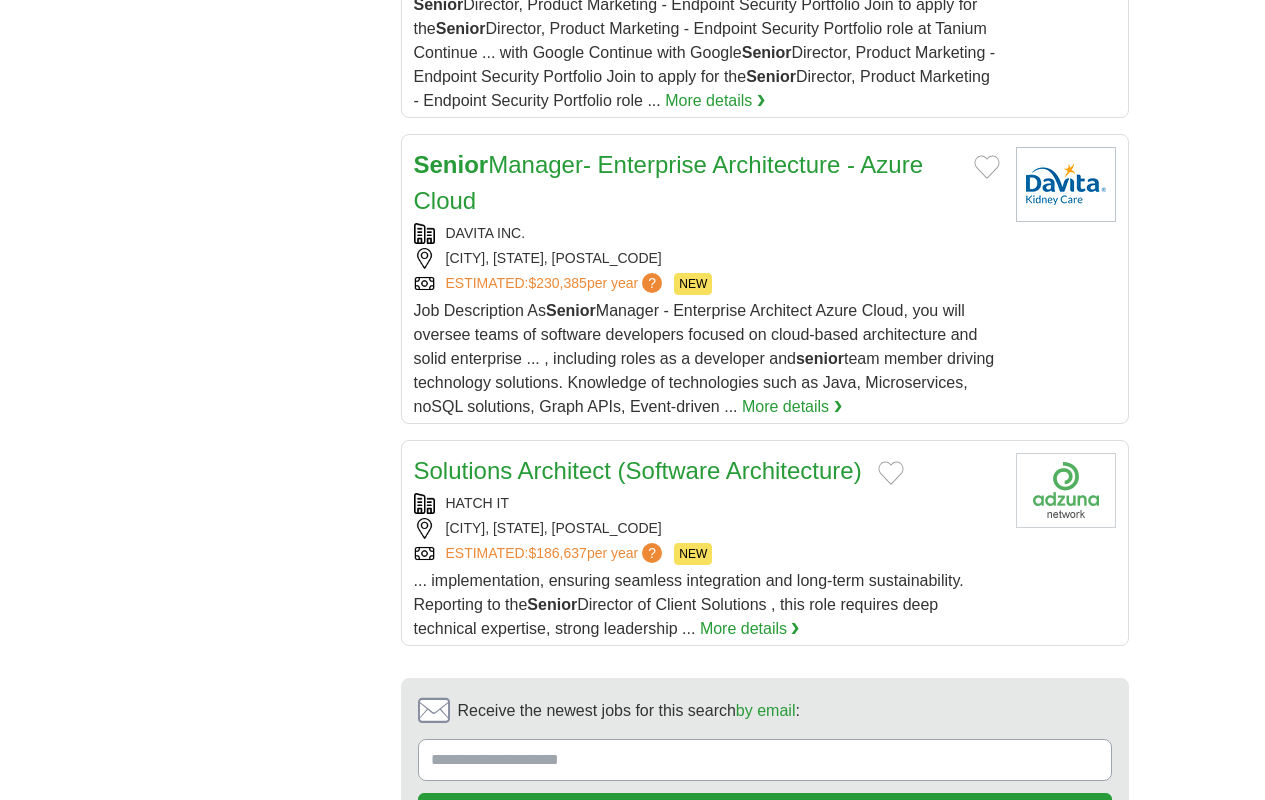 scroll, scrollTop: 0, scrollLeft: 0, axis: both 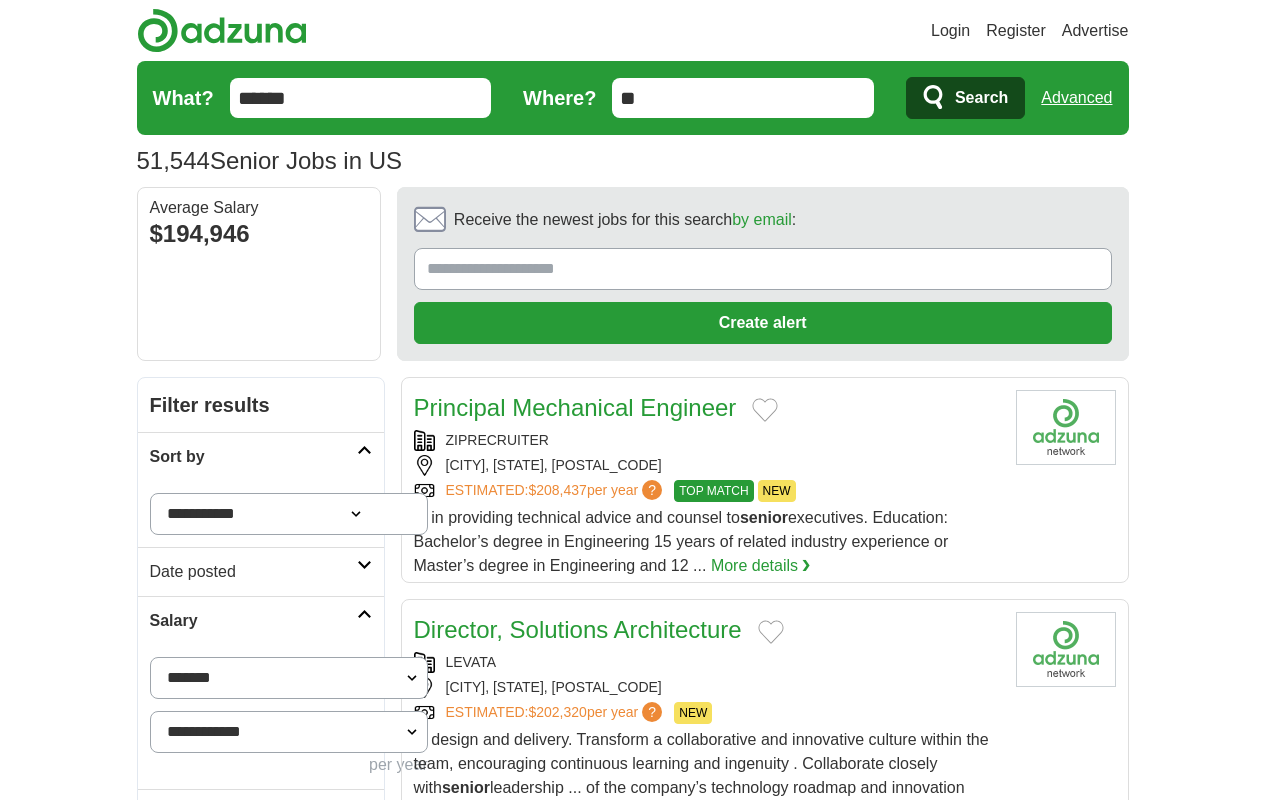 click on "next ❯" at bounding box center (766, 3534) 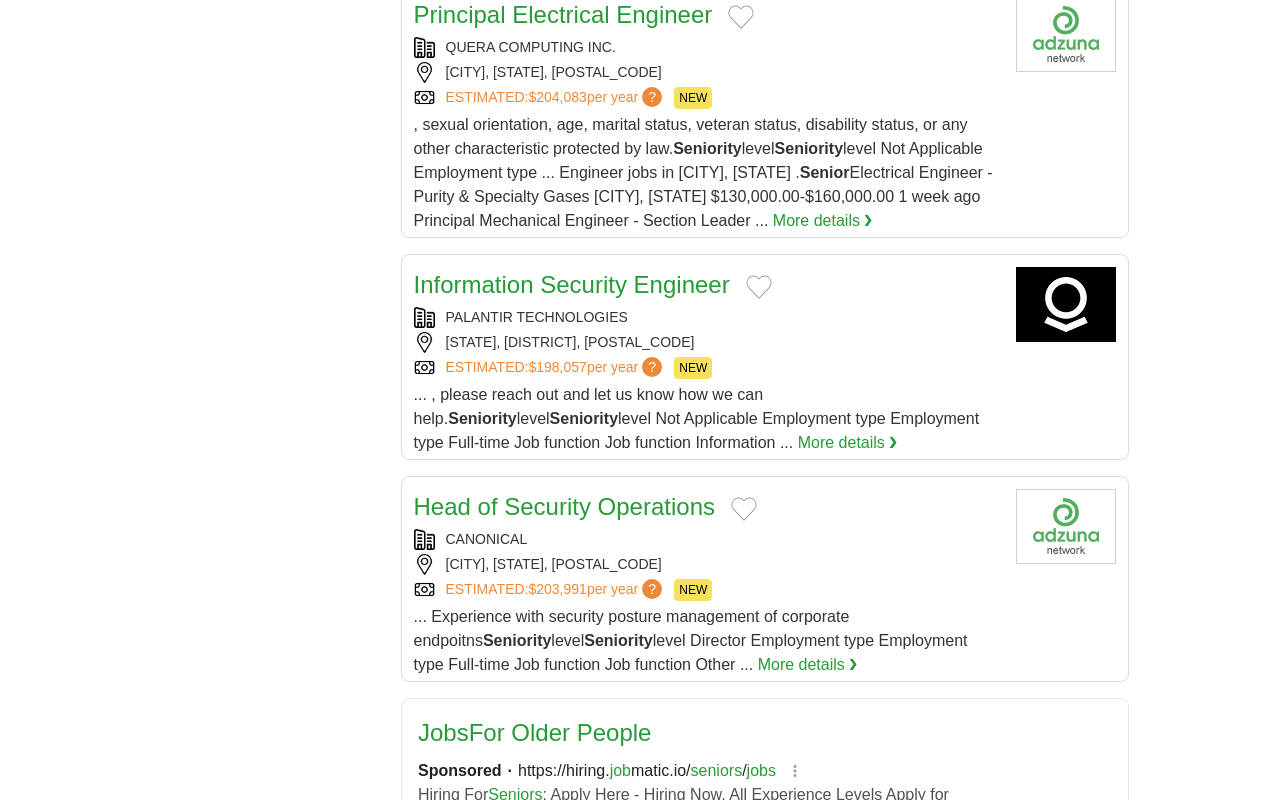scroll, scrollTop: 0, scrollLeft: 0, axis: both 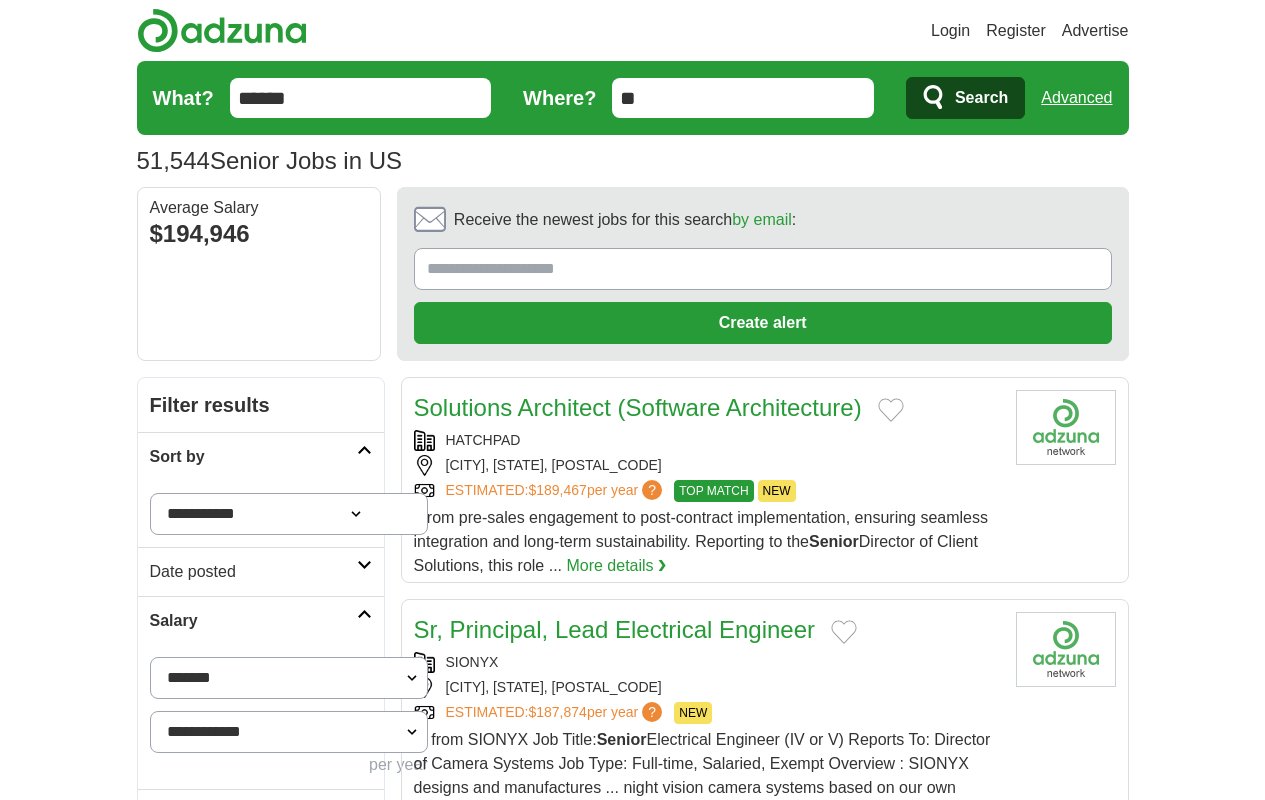 click on "next ❯" at bounding box center (766, 3414) 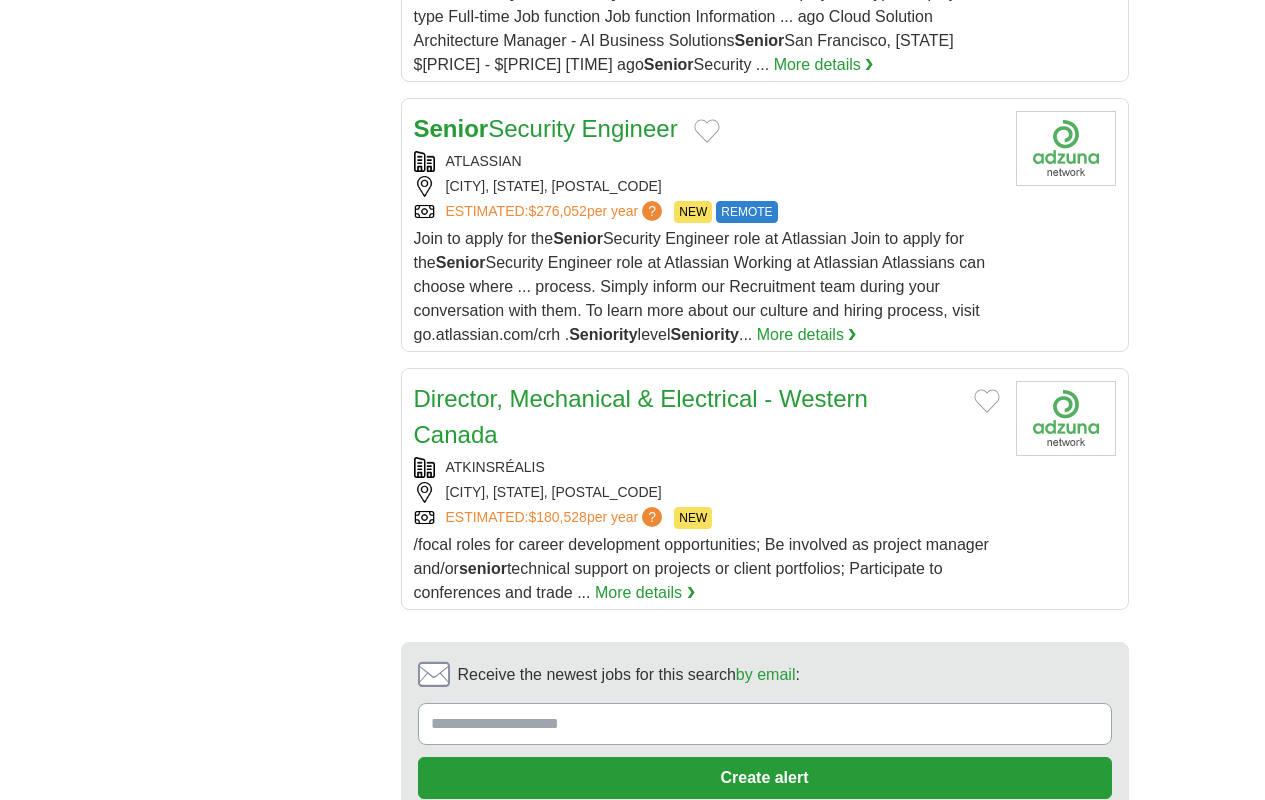 scroll, scrollTop: 0, scrollLeft: 0, axis: both 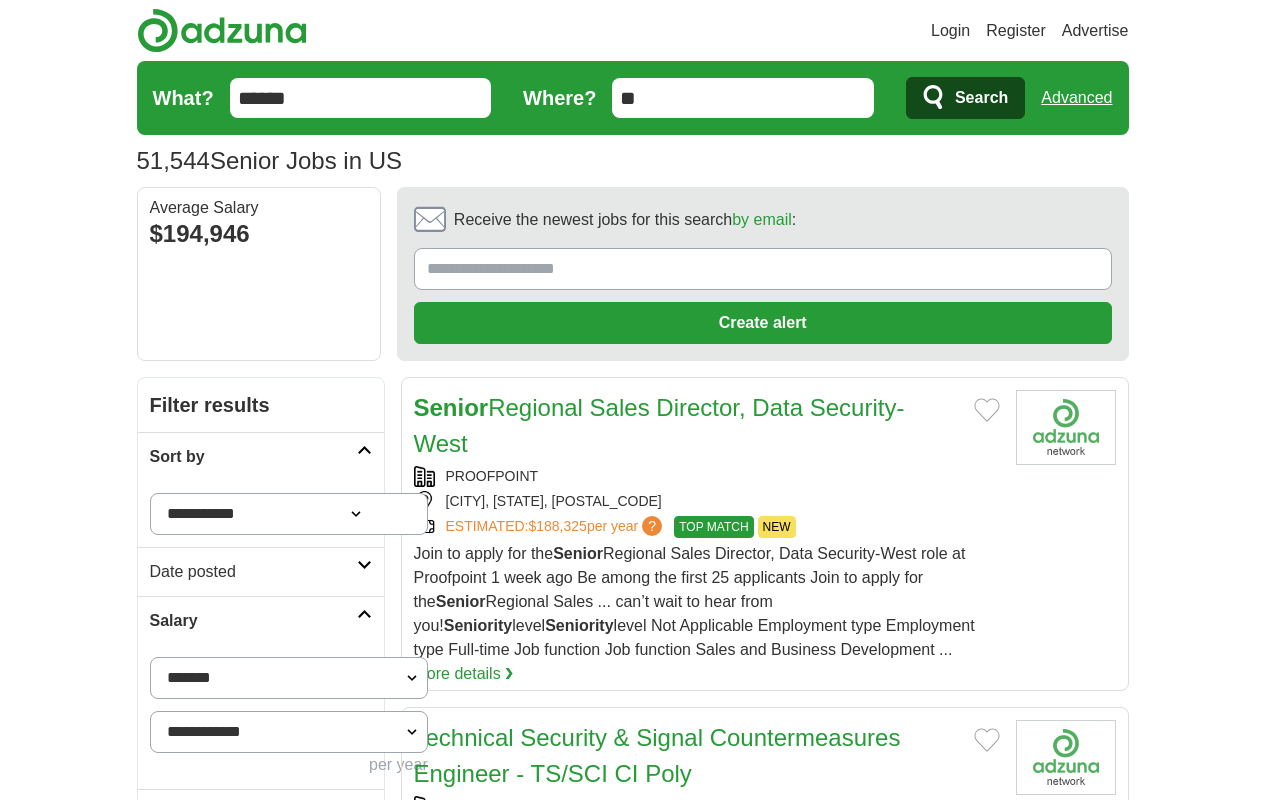 click on "next ❯" at bounding box center (766, 3318) 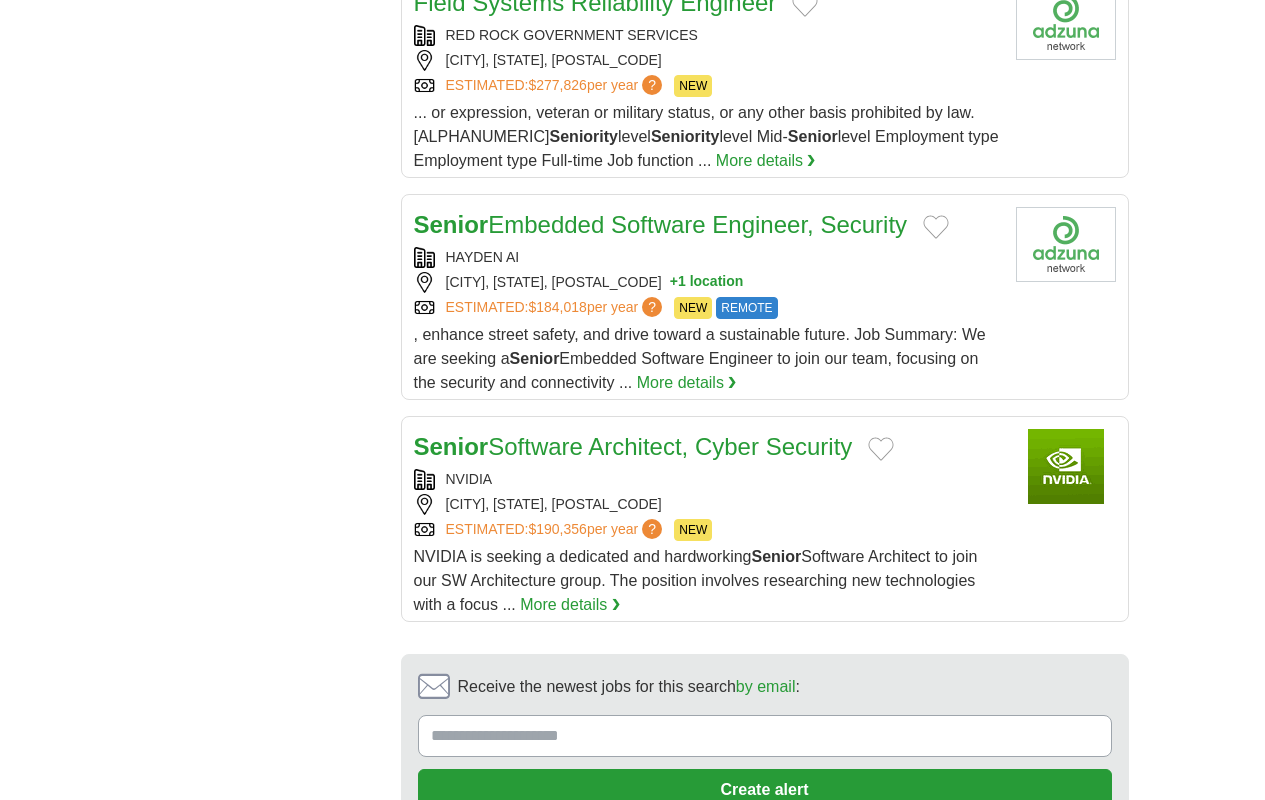 scroll, scrollTop: 0, scrollLeft: 0, axis: both 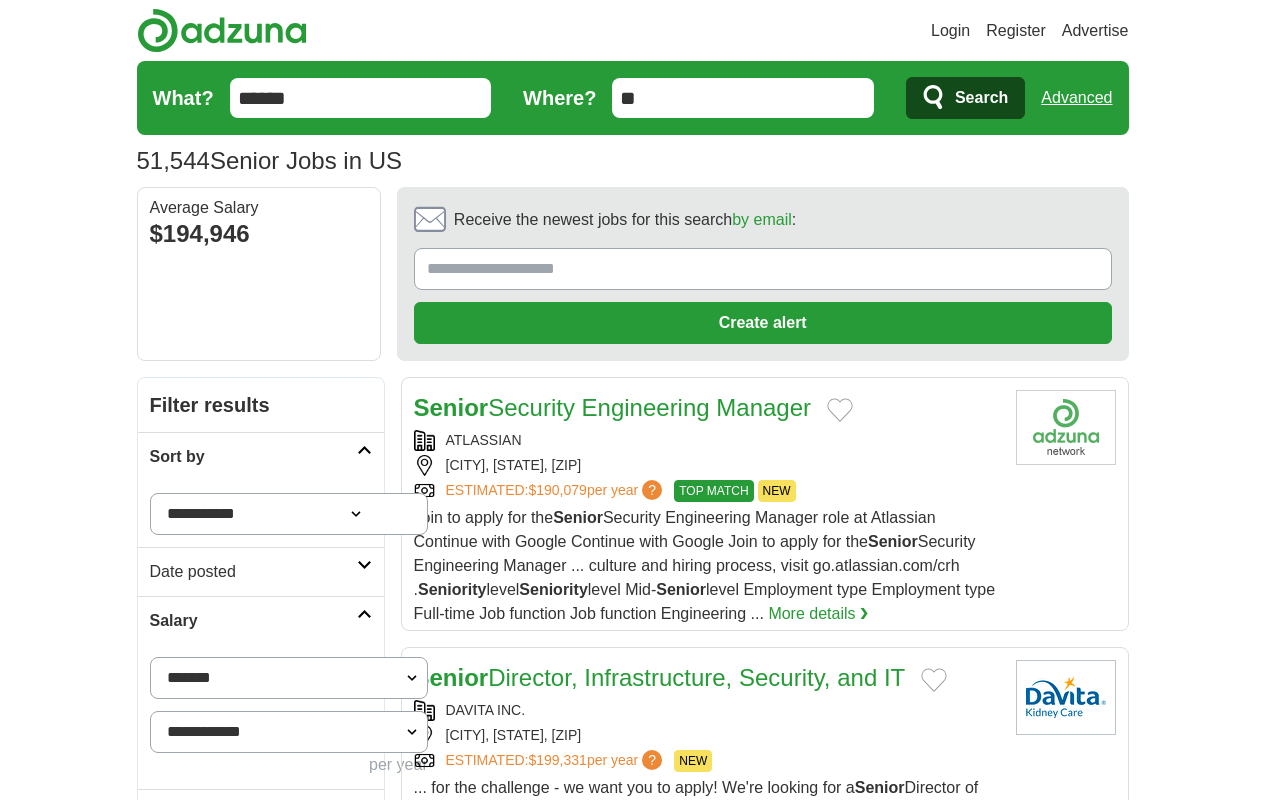 click on "next ❯" at bounding box center (766, 3282) 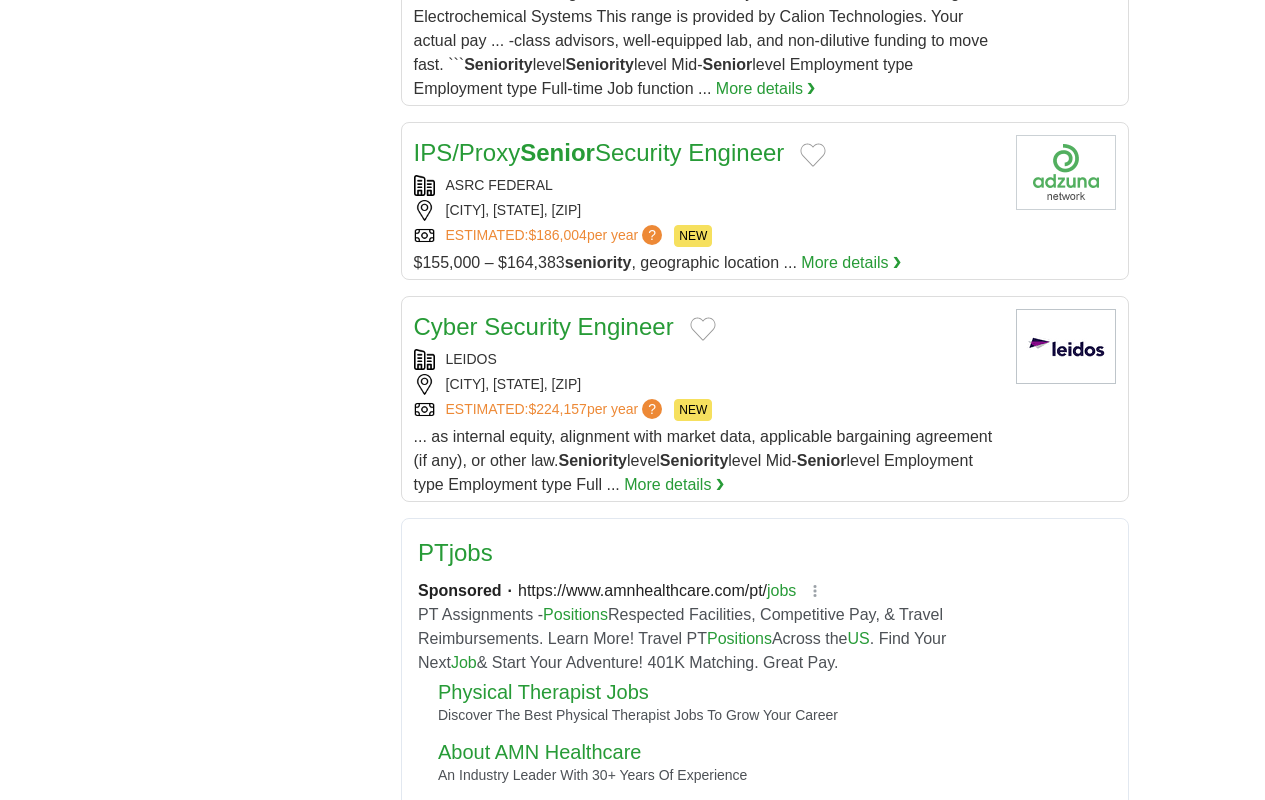 scroll, scrollTop: 0, scrollLeft: 0, axis: both 